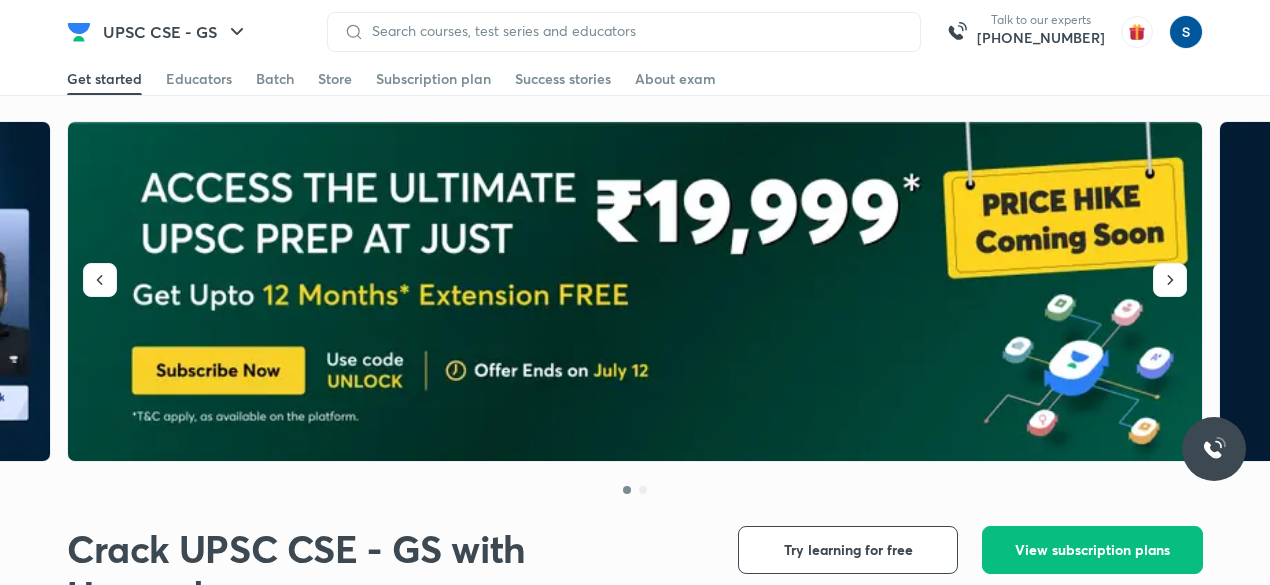 scroll, scrollTop: 0, scrollLeft: 0, axis: both 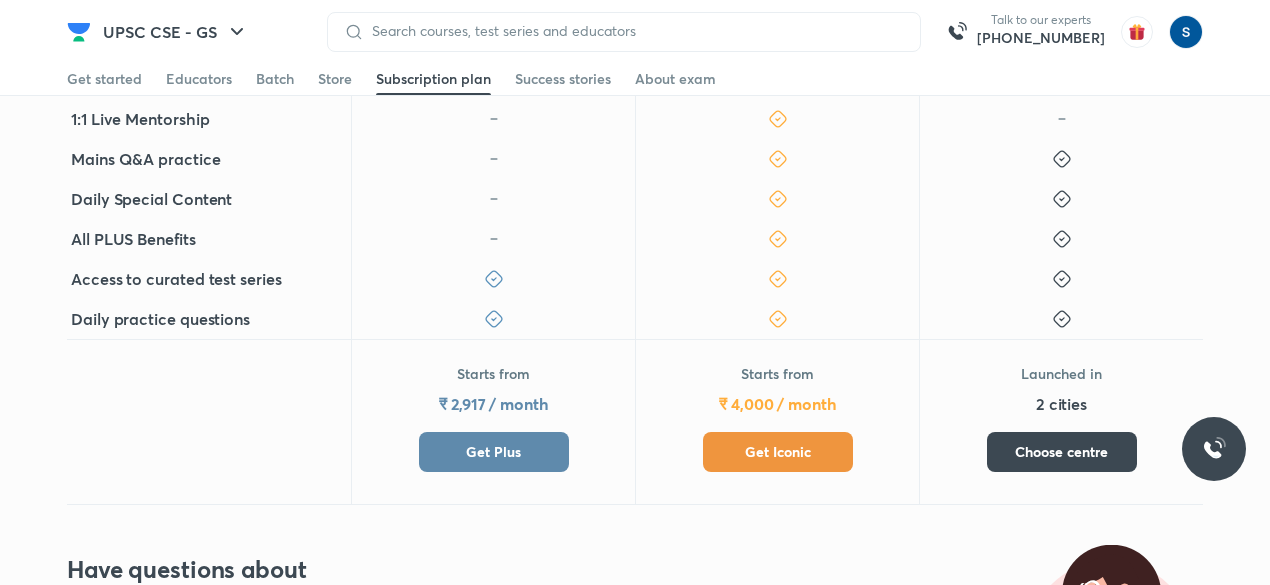 click on "Get Plus" at bounding box center [493, 452] 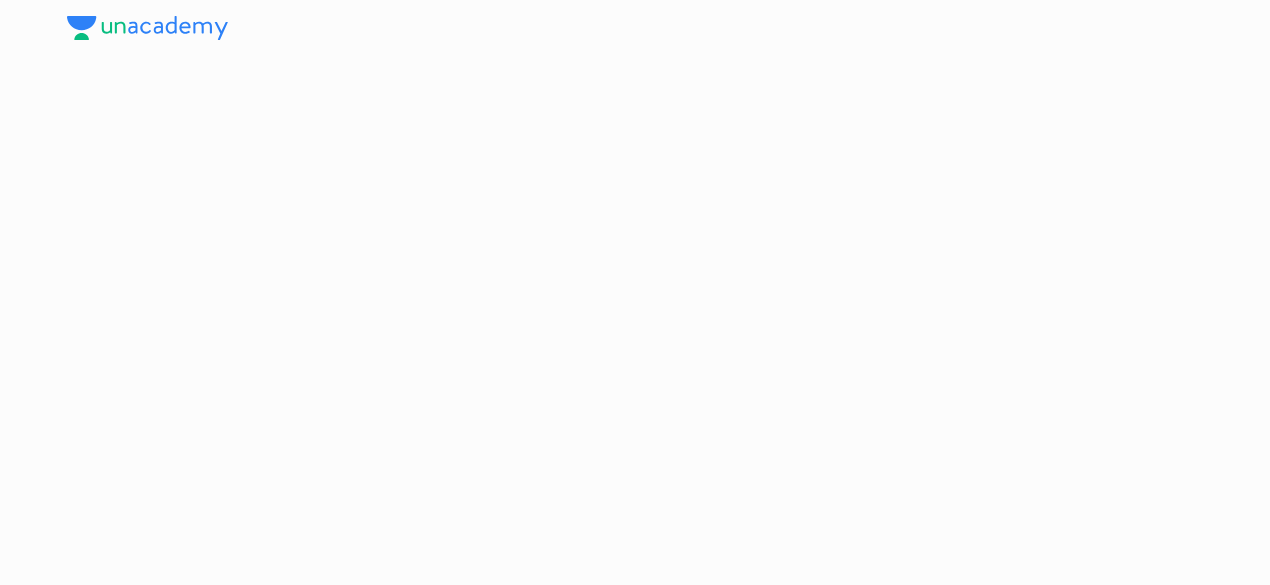 scroll, scrollTop: 0, scrollLeft: 0, axis: both 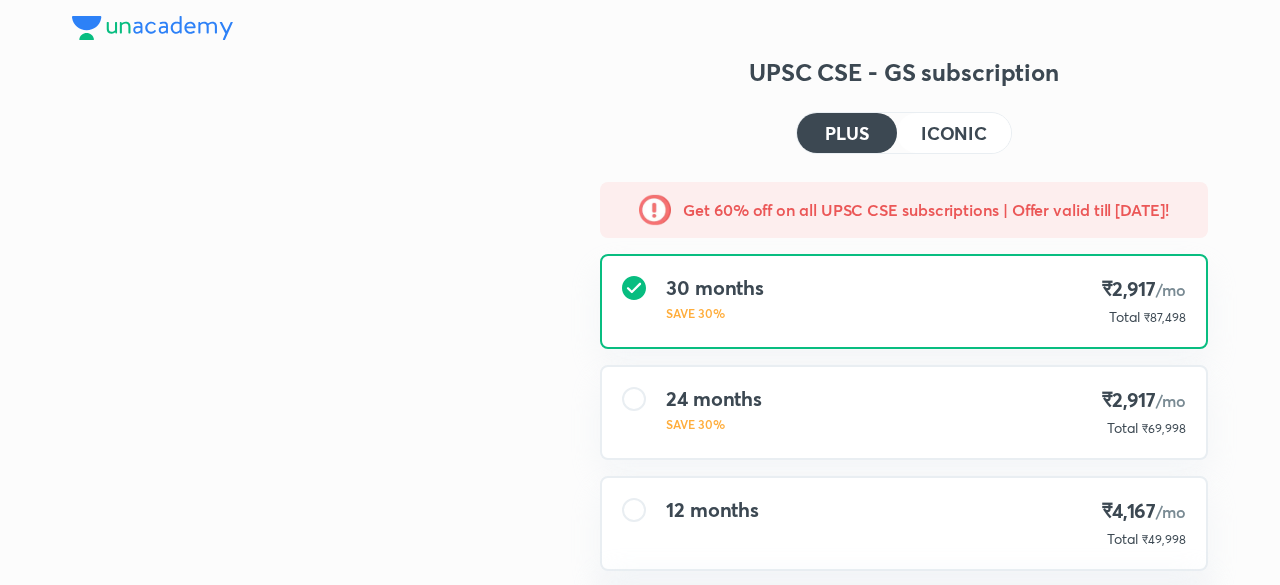 type on "makbest85" 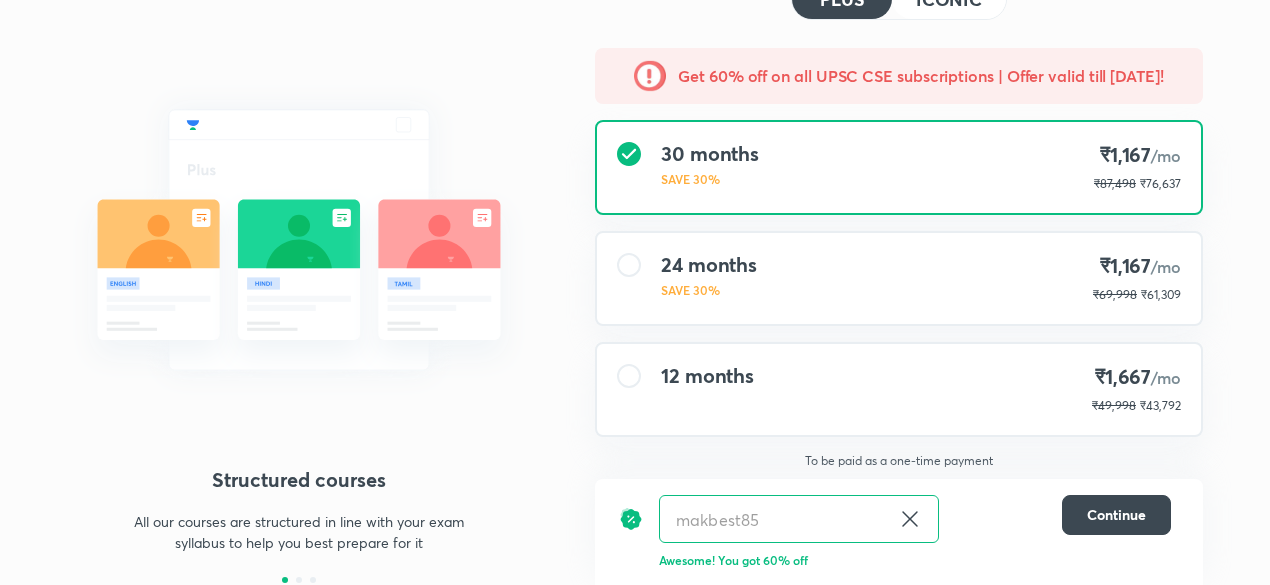 scroll, scrollTop: 134, scrollLeft: 0, axis: vertical 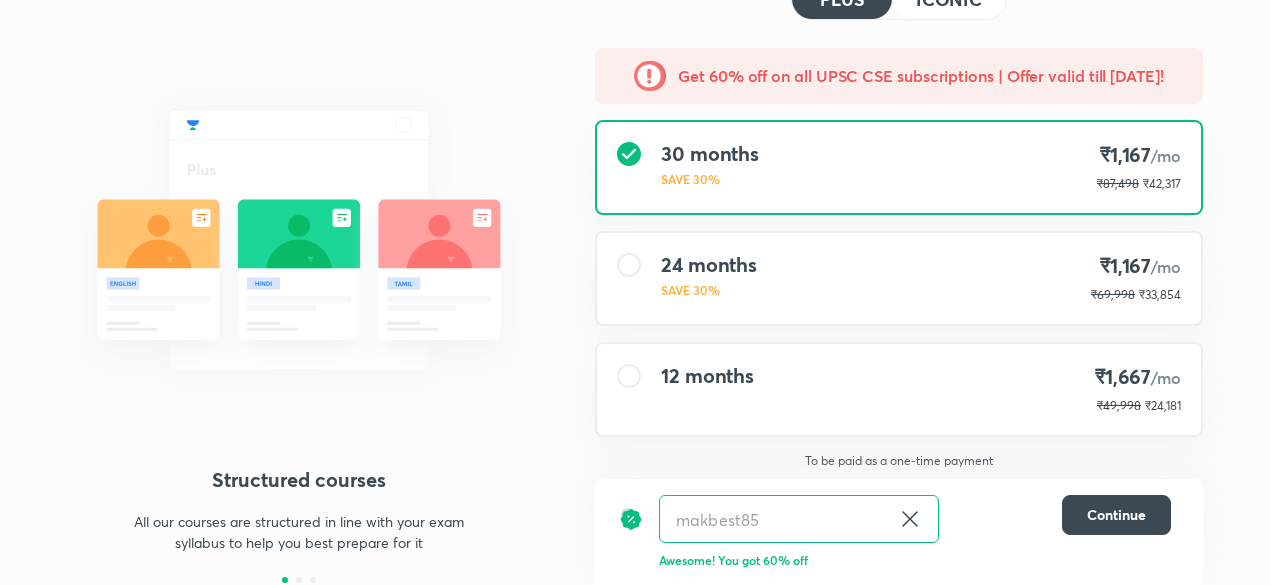 click on "12 months ₹1,667  /mo ₹49,998 ₹24,181" at bounding box center [899, 389] 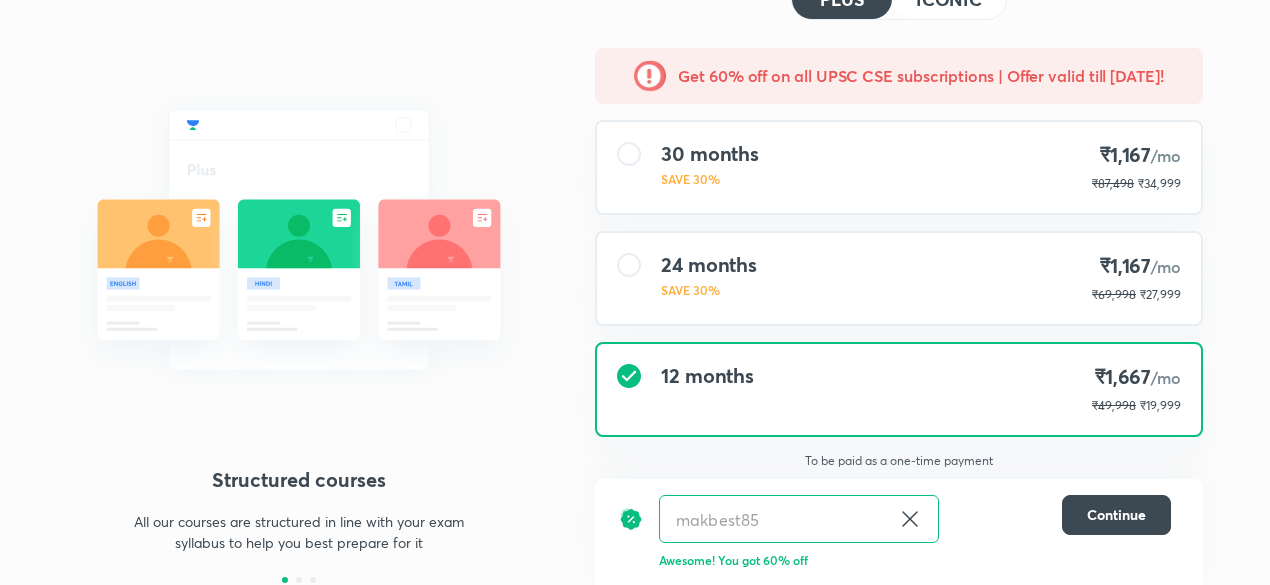 scroll, scrollTop: 0, scrollLeft: 0, axis: both 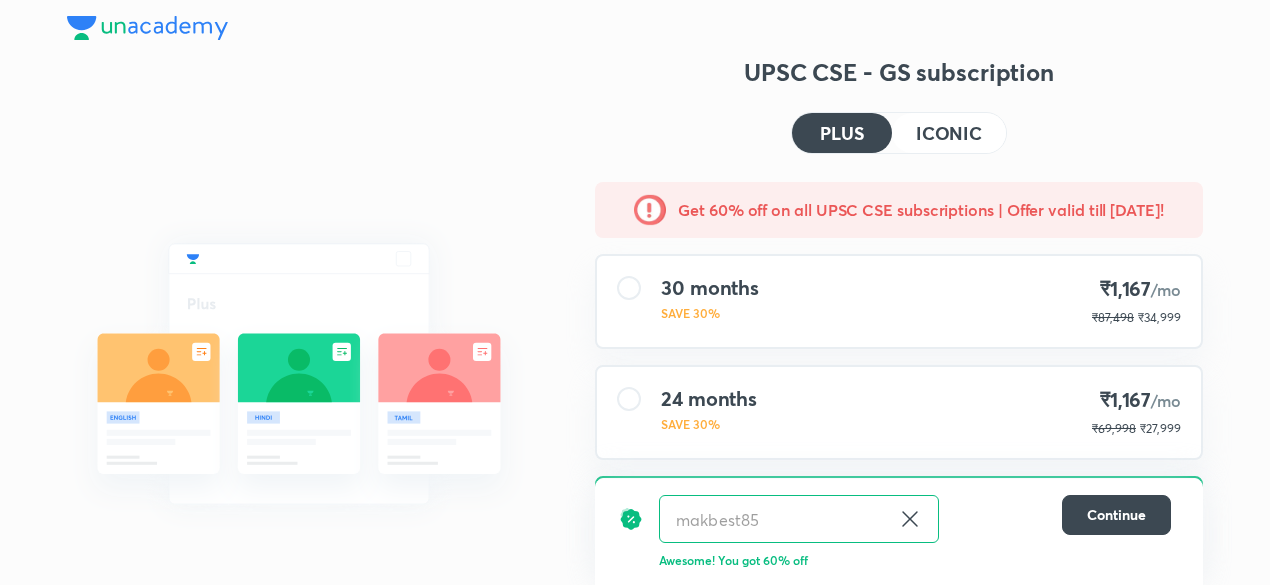 click on "ICONIC" at bounding box center (949, 133) 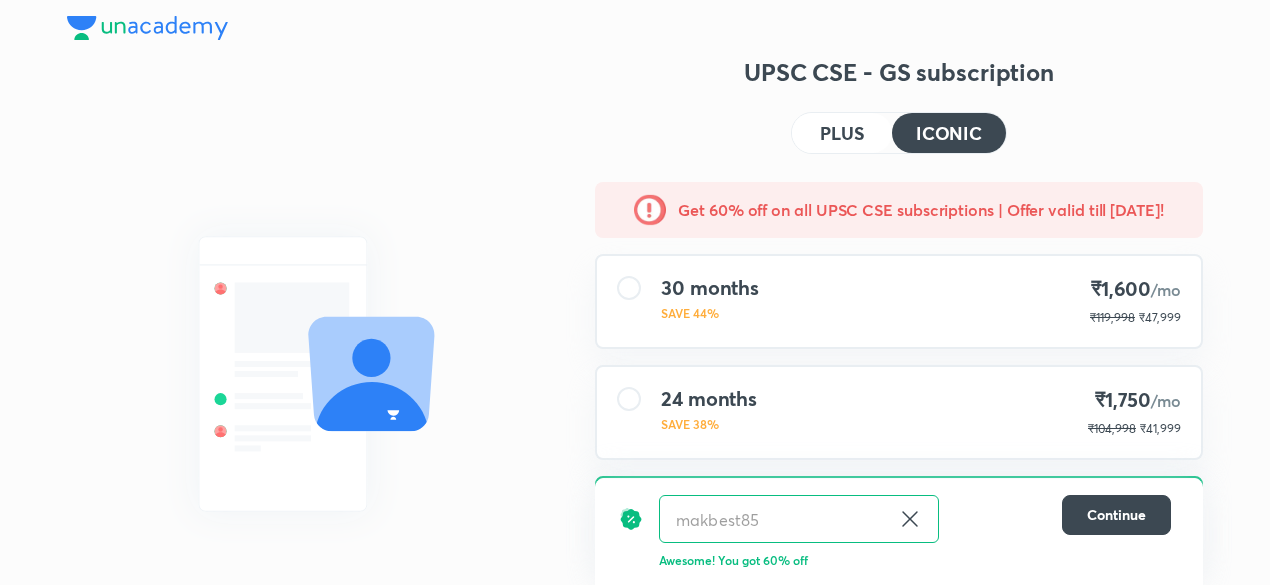 scroll, scrollTop: 134, scrollLeft: 0, axis: vertical 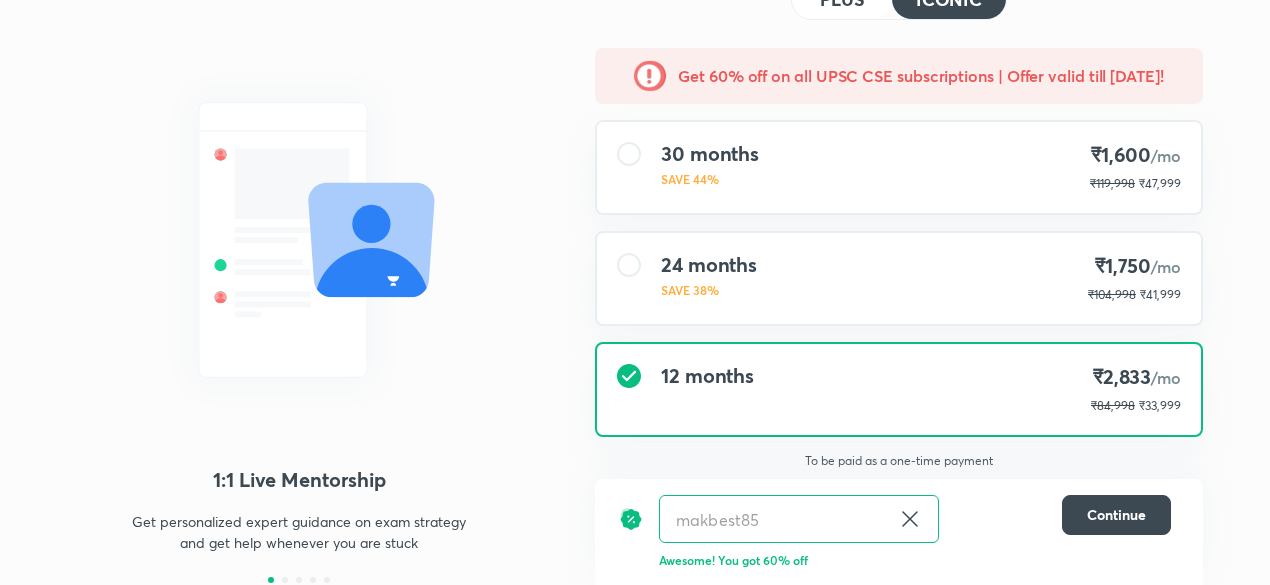click at bounding box center [299, 240] 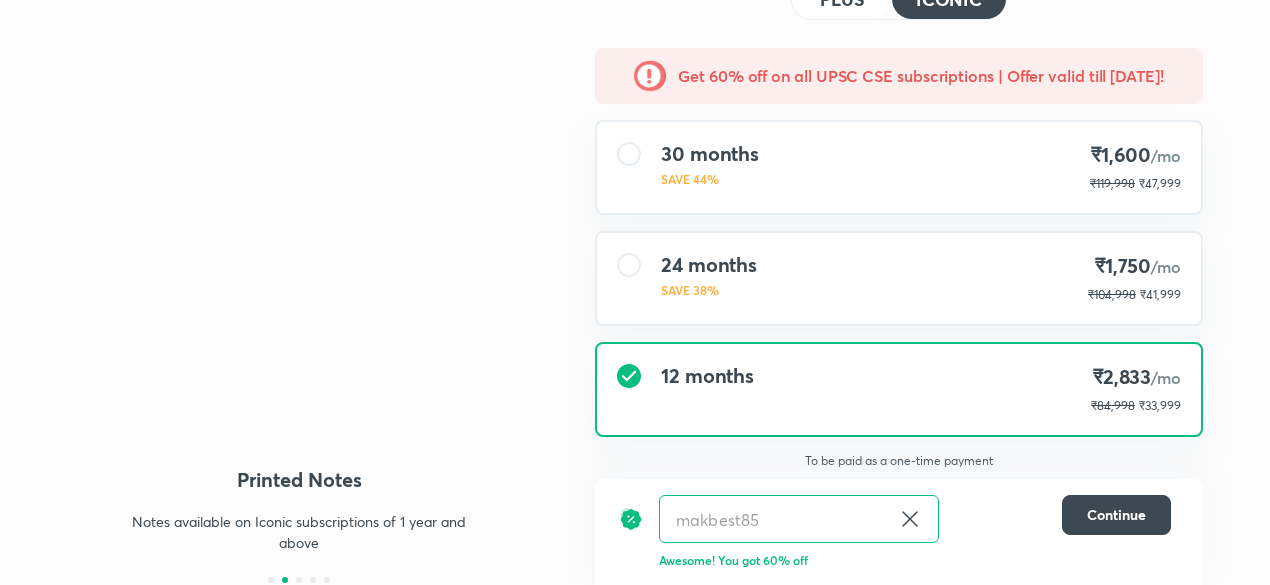 click on "12 months" at bounding box center [707, 389] 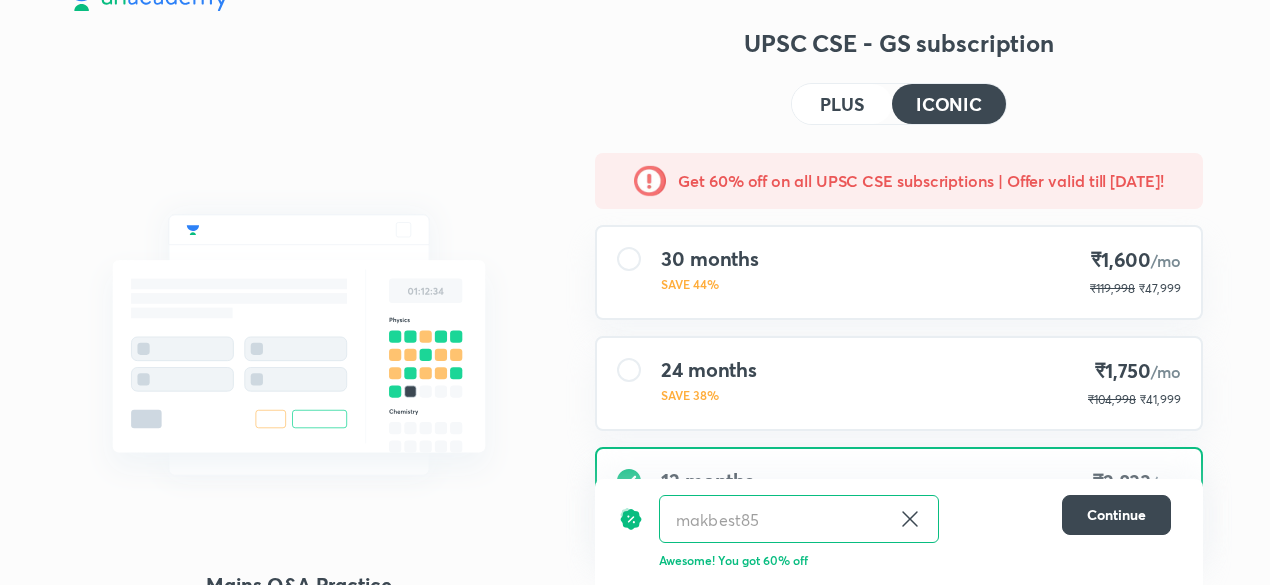 scroll, scrollTop: 0, scrollLeft: 0, axis: both 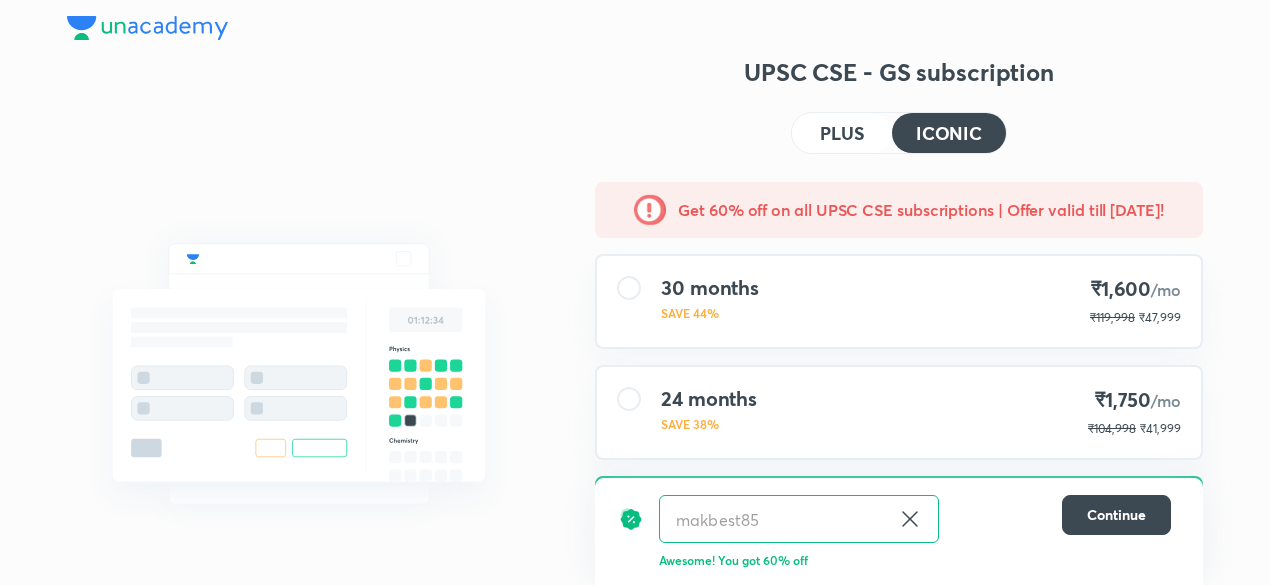 click at bounding box center (147, 28) 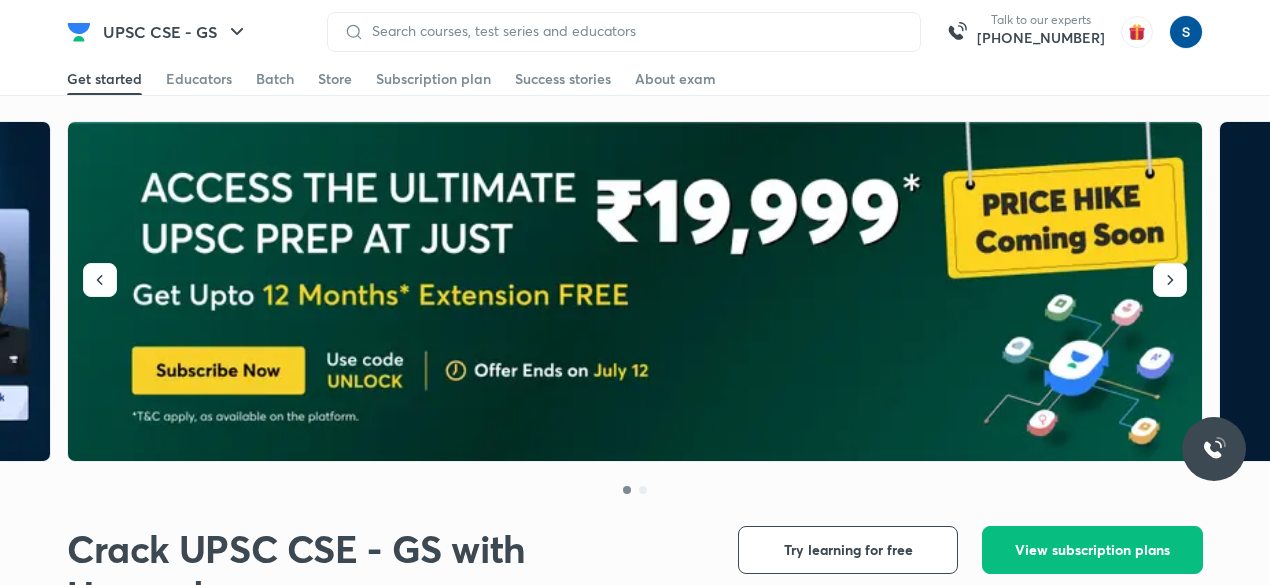 scroll, scrollTop: 399, scrollLeft: 0, axis: vertical 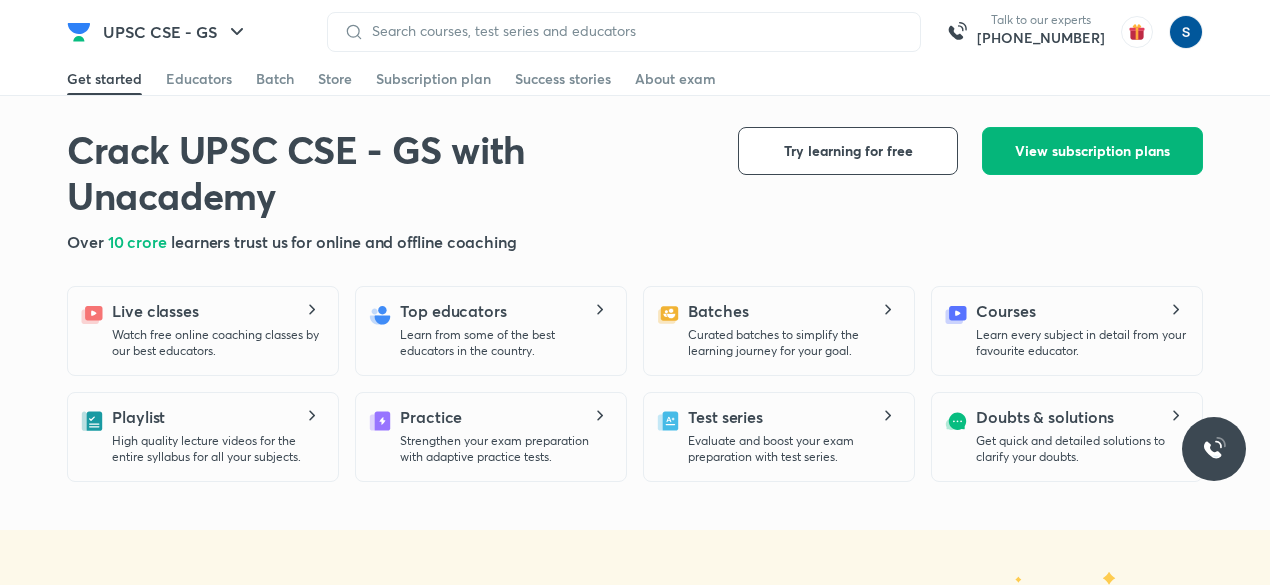 click on "View subscription plans" at bounding box center (1092, 151) 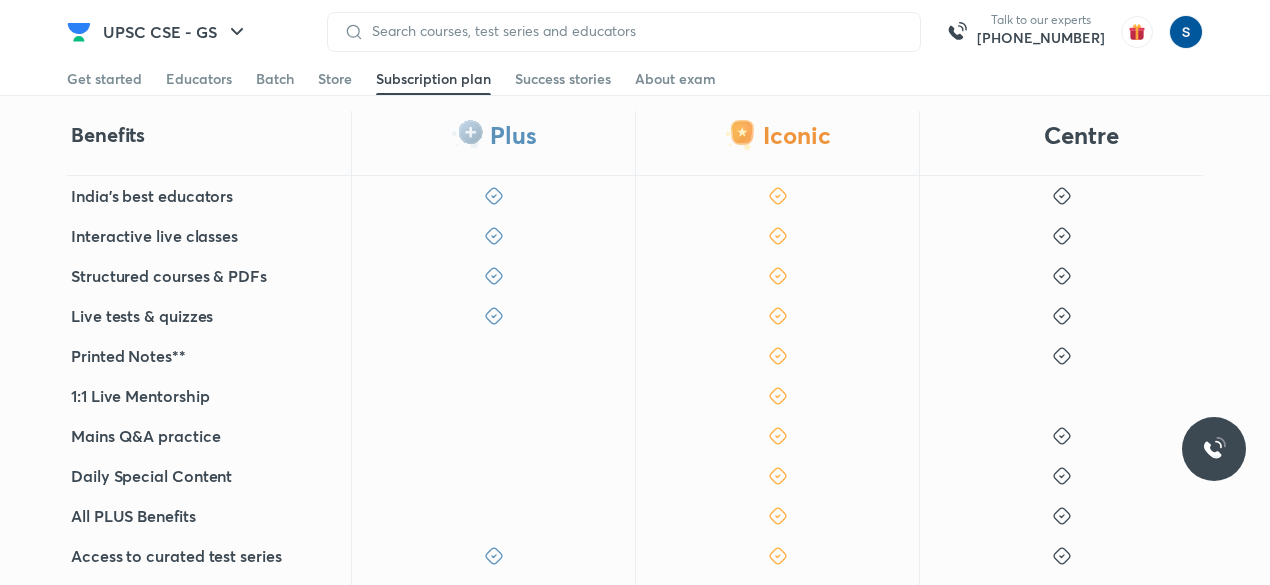 scroll, scrollTop: 0, scrollLeft: 0, axis: both 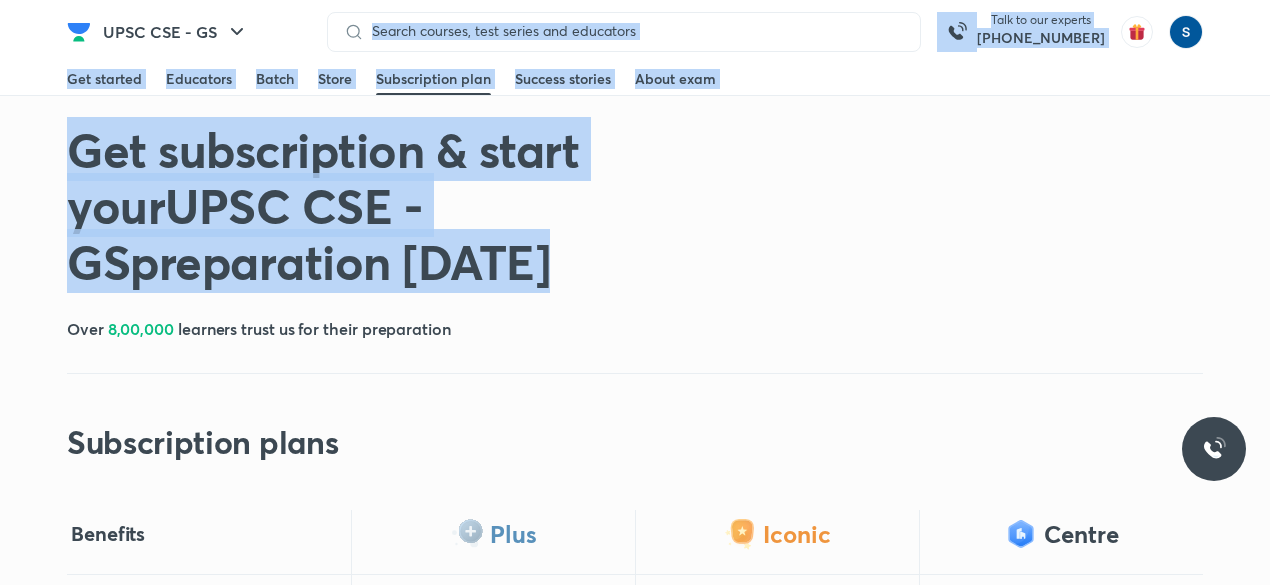 click on "UPSC CSE - GS Talk to our experts +91-8585858585 Get started Educators Batch Store Subscription plan Success stories About exam Get started Educators Batch Store Subscription plan Success stories About exam Get subscription & start your  UPSC CSE - GS  preparation today Over    8,00,000   learners trust us for their preparation Subscription plans Free Lite Plus Iconic Centre   India's best educators   Interactive live classes   Structured courses & PDFs   Live tests & quizzes   Printed Notes**   1:1 Live Mentorship   Mains Q&A practice   Daily Special Content   All PLUS Benefits   Access to curated test series    Daily practice questions   India's best educators   Interactive live classes   Structured courses & PDFs   Live tests & quizzes   Printed Notes**   1:1 Live Mentorship   Mains Q&A practice   Daily Special Content   All PLUS Benefits   Access to curated test series    Daily practice questions   India's best educators   Interactive live classes   Structured courses & PDFs   Live tests & quizzes" at bounding box center (635, 1089) 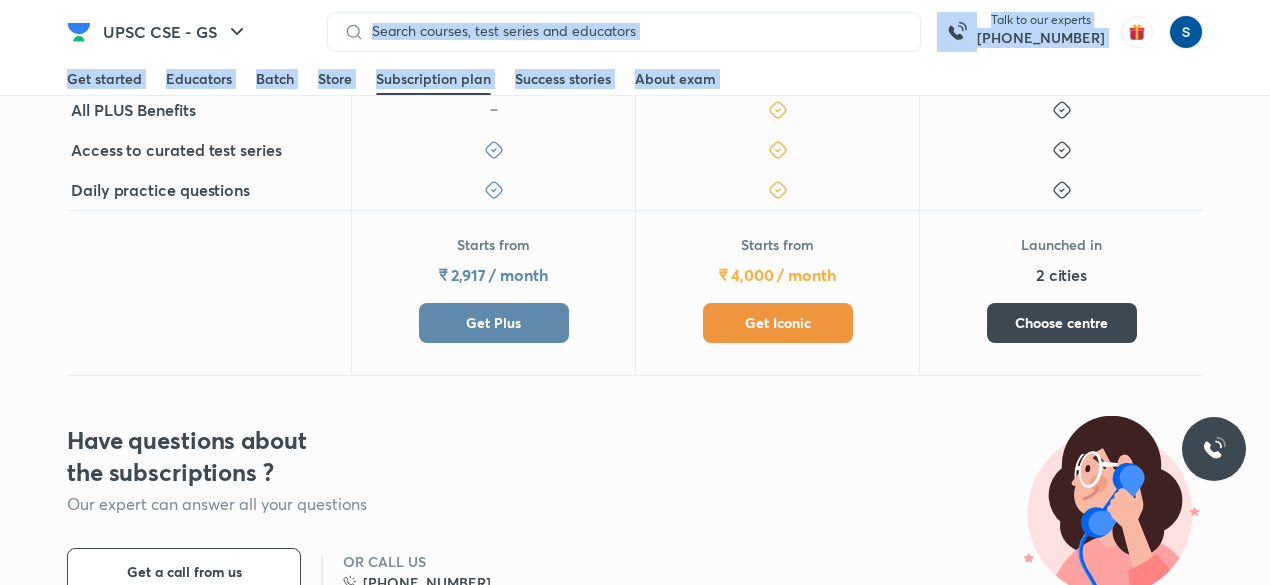 scroll, scrollTop: 808, scrollLeft: 0, axis: vertical 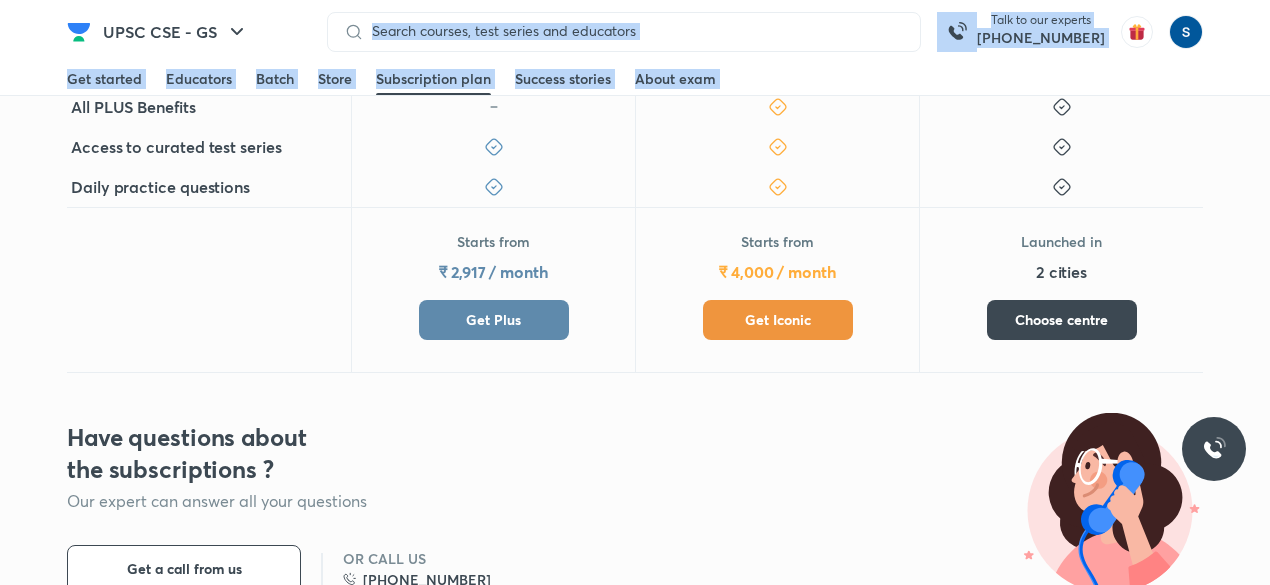 click on "Get Plus" at bounding box center (494, 320) 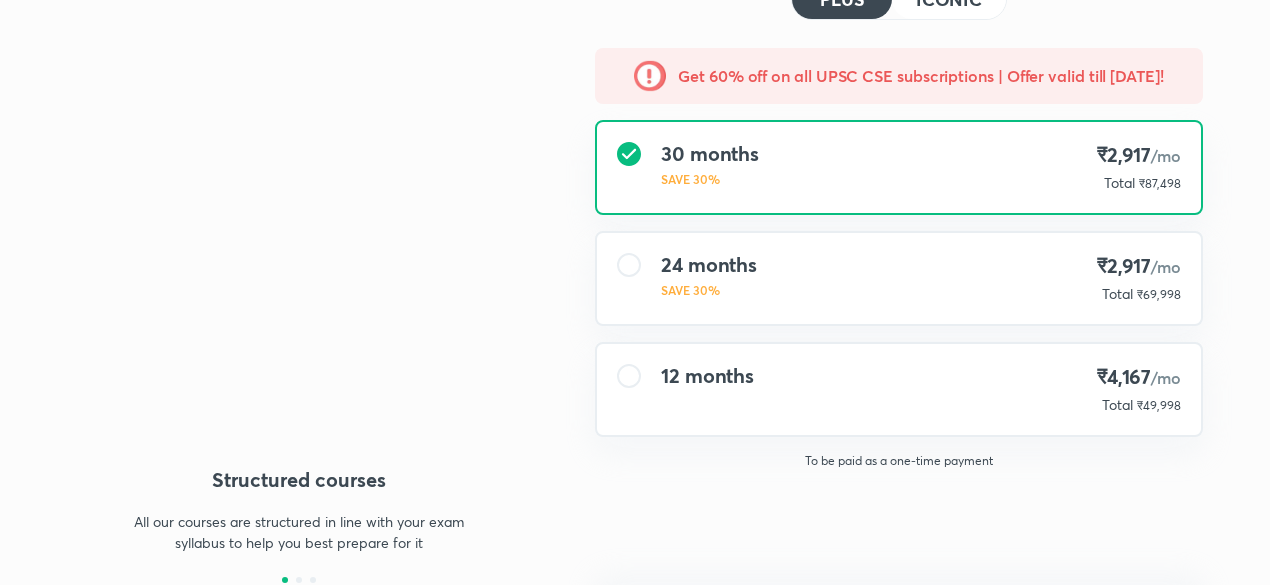 type on "makbest85" 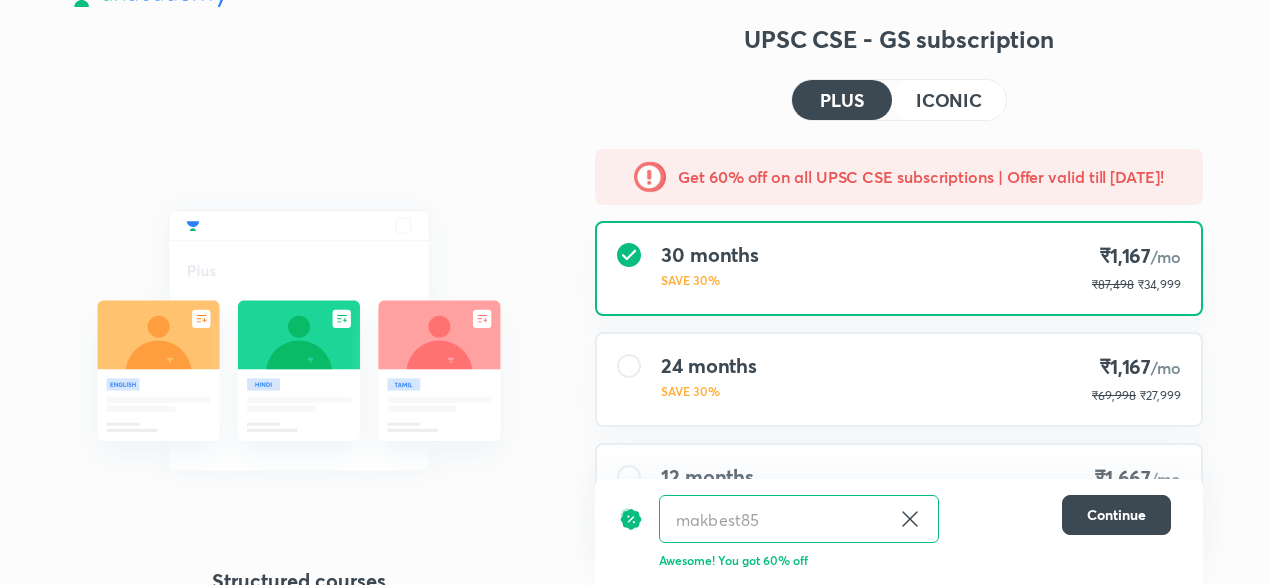 scroll, scrollTop: 14, scrollLeft: 0, axis: vertical 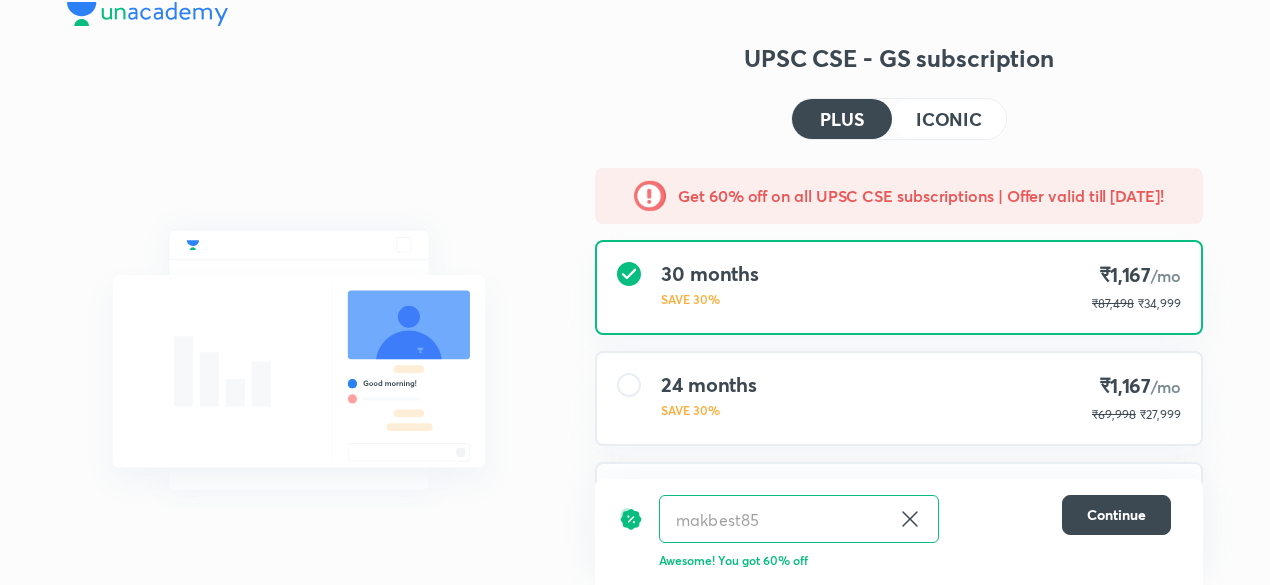 click on "ICONIC" at bounding box center [949, 119] 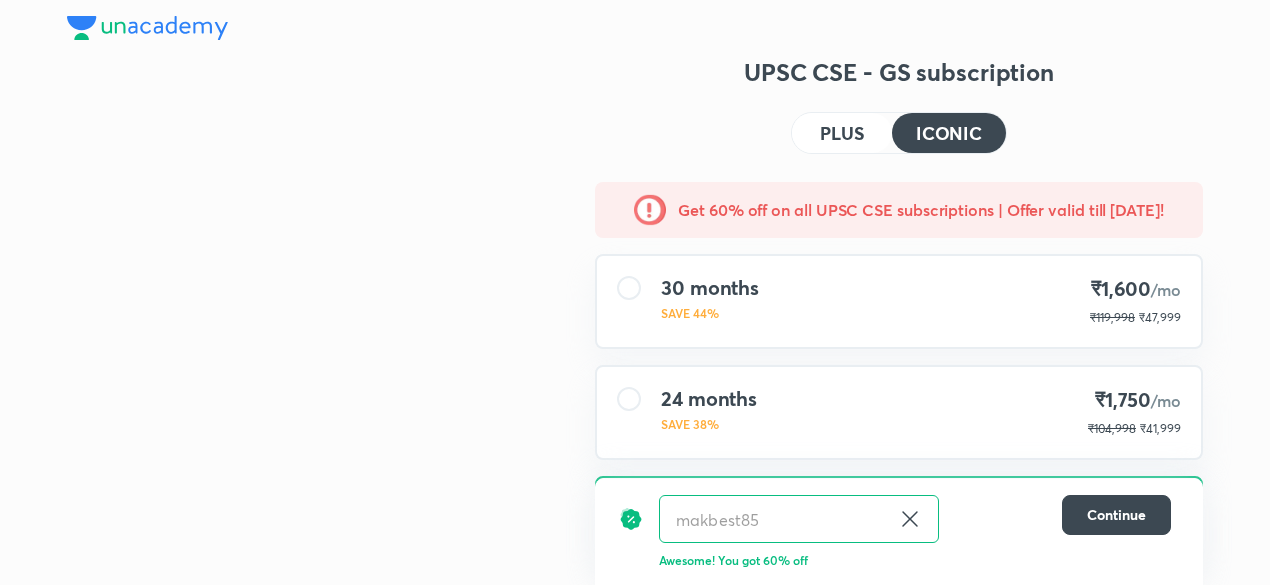 scroll, scrollTop: 134, scrollLeft: 0, axis: vertical 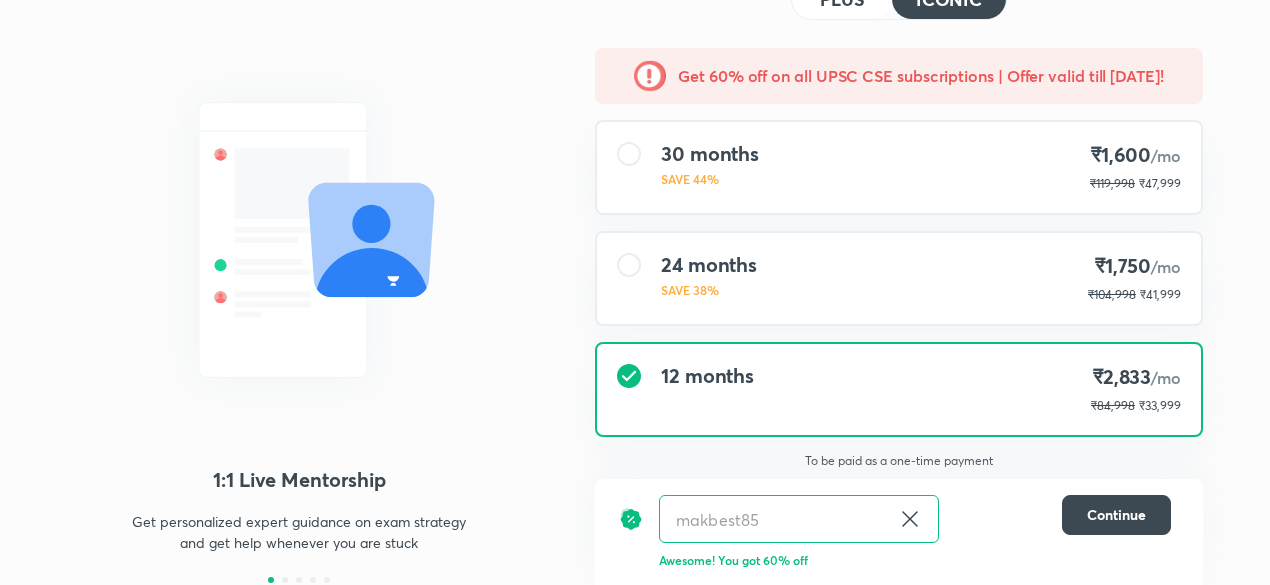 click 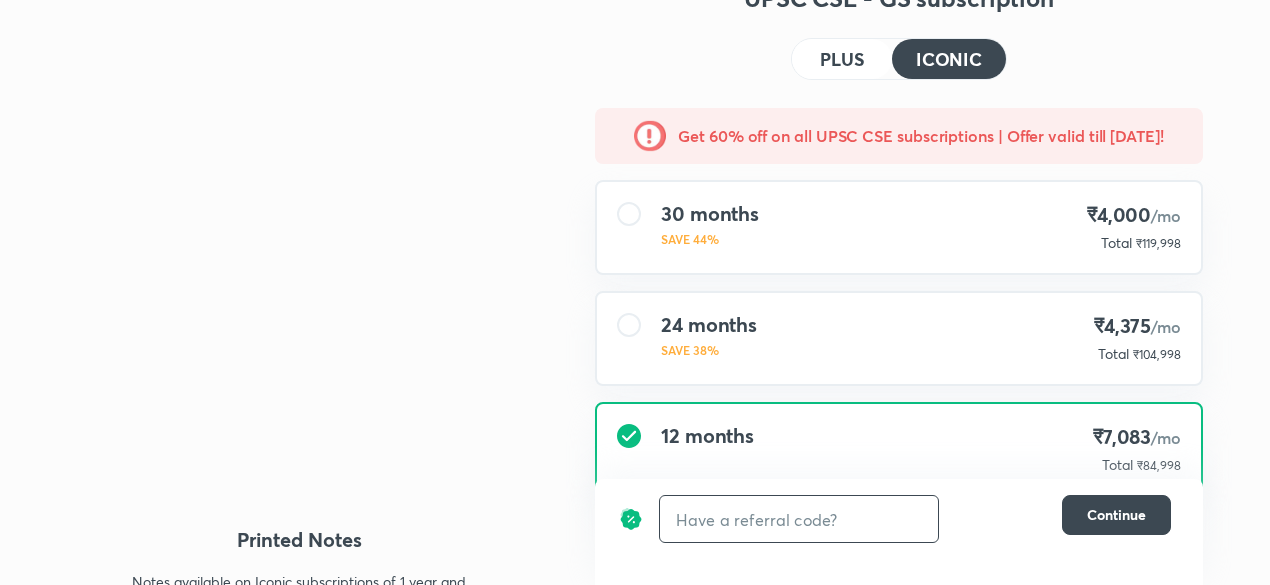 scroll, scrollTop: 0, scrollLeft: 0, axis: both 